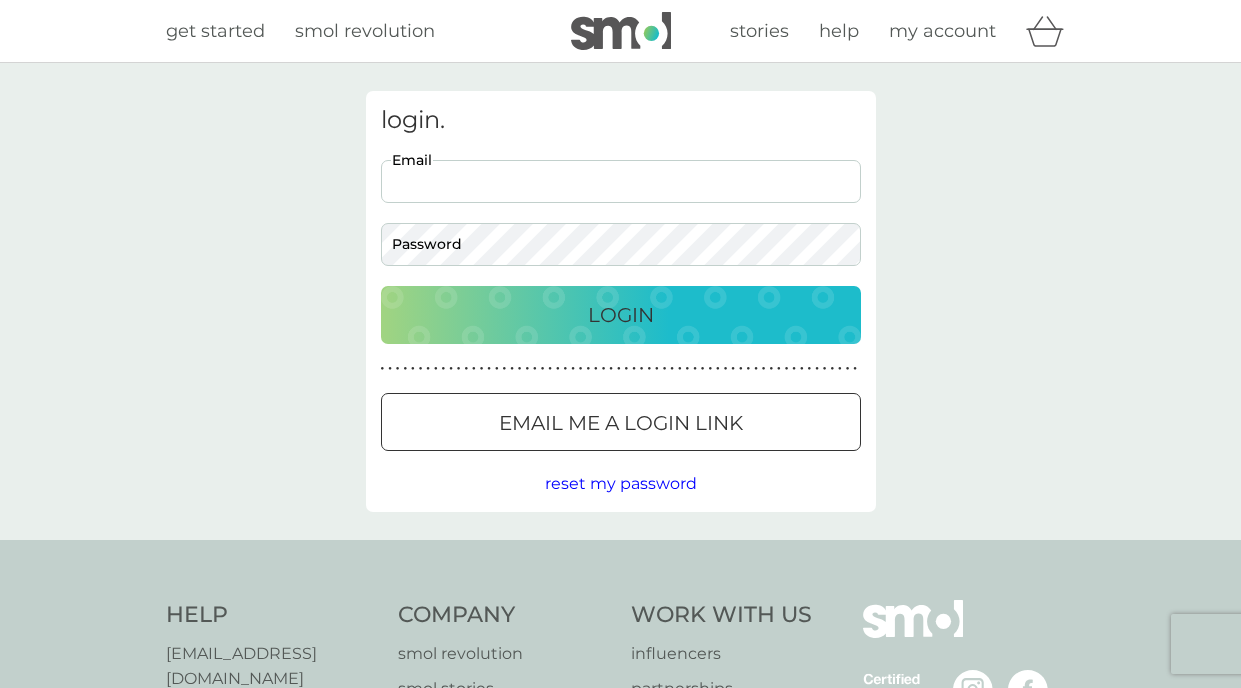 scroll, scrollTop: 0, scrollLeft: 0, axis: both 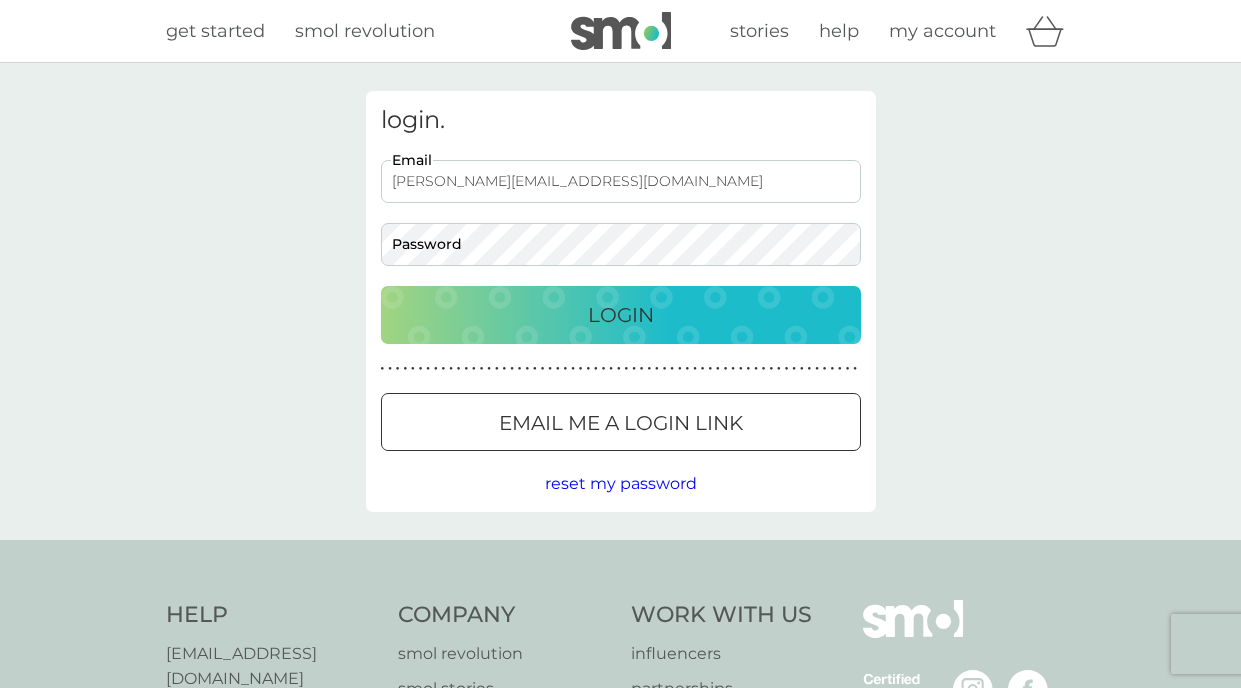 click on "Login" at bounding box center [621, 315] 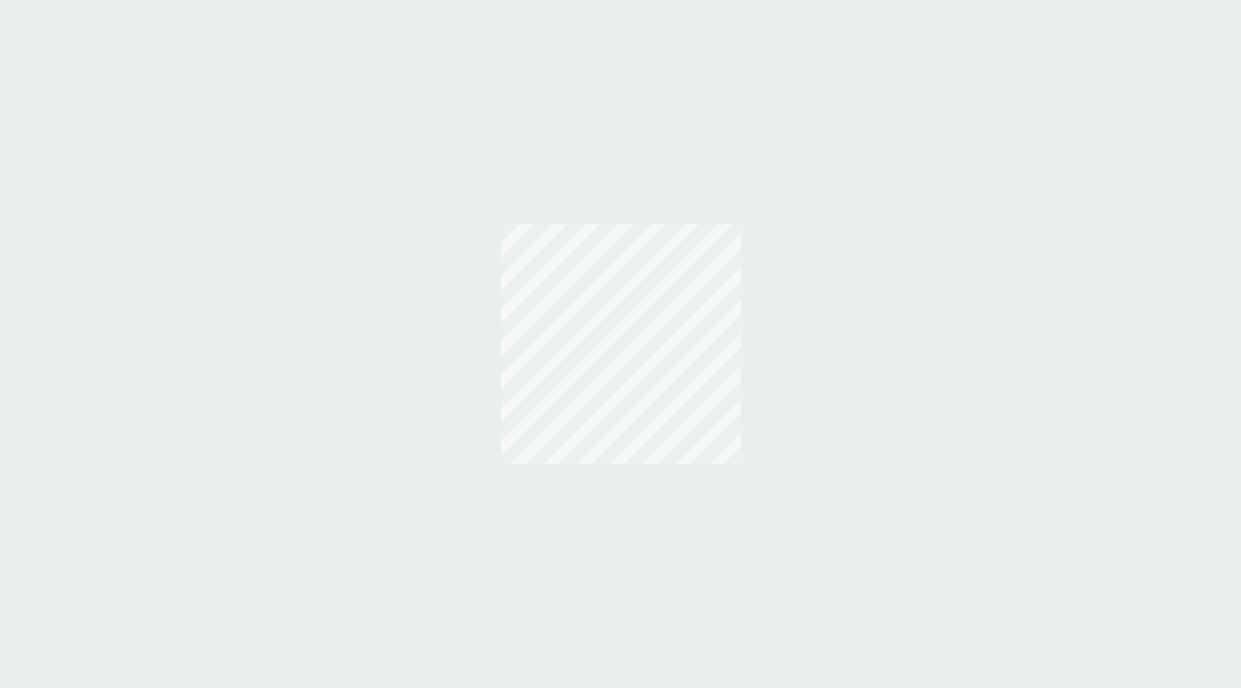 scroll, scrollTop: 0, scrollLeft: 0, axis: both 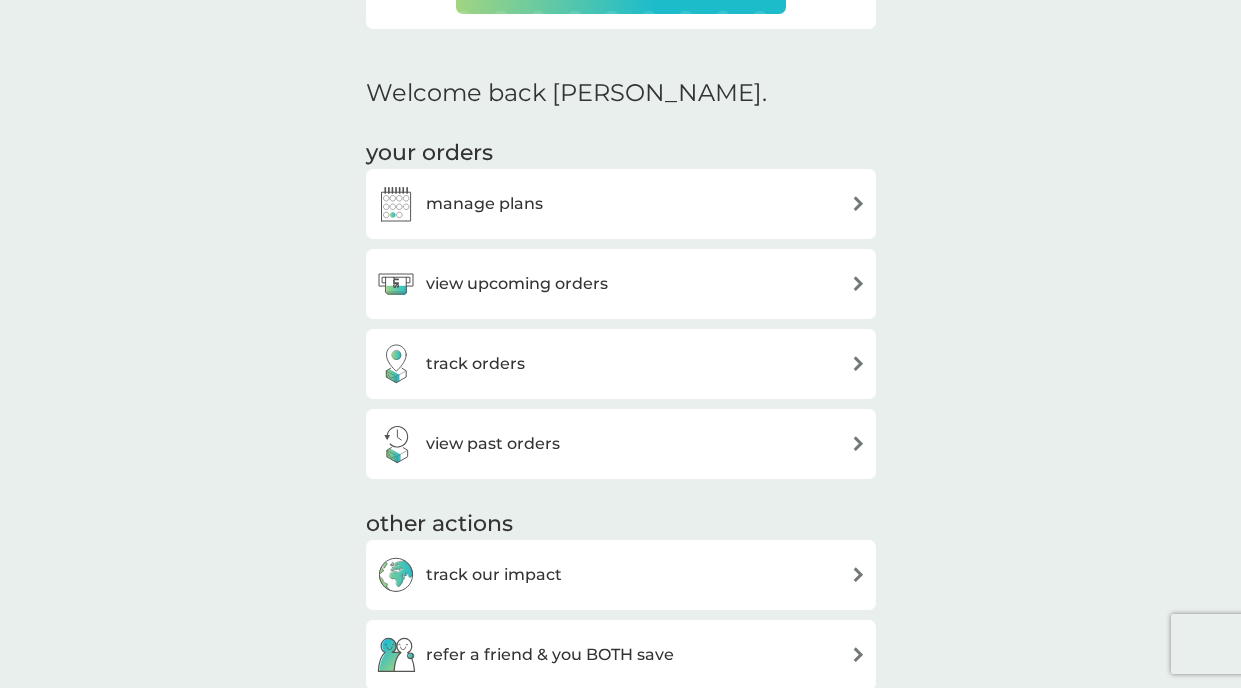 click on "view upcoming orders" at bounding box center (621, 284) 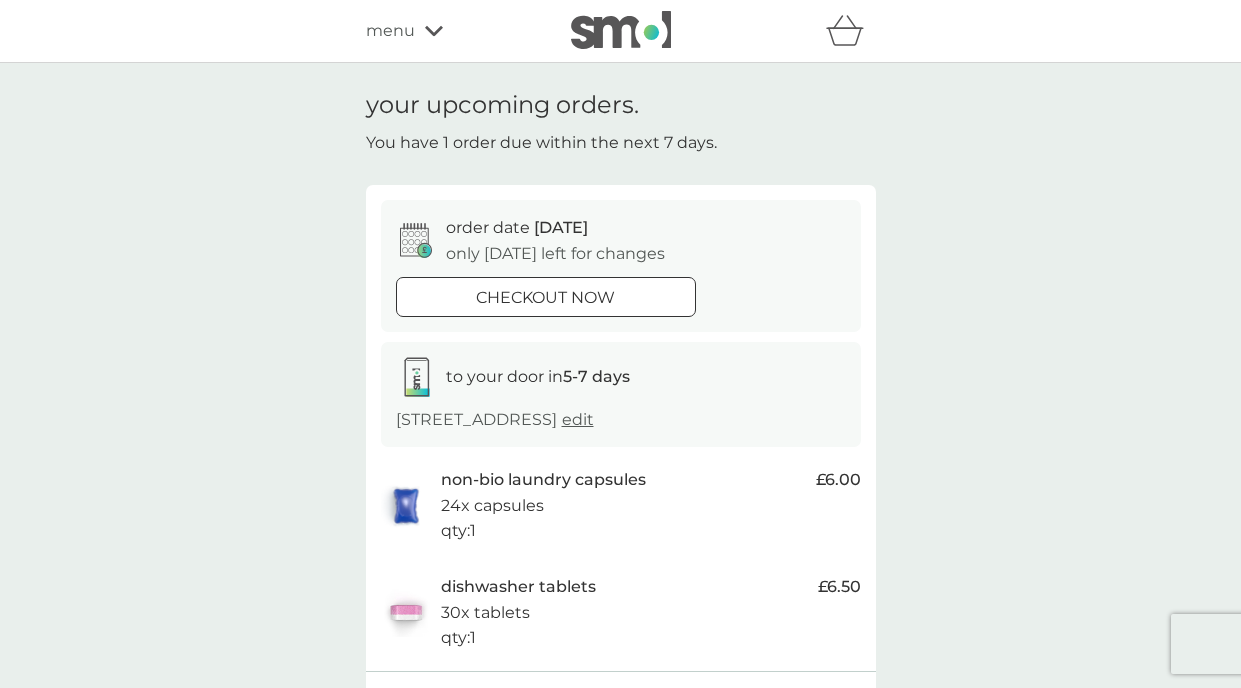 scroll, scrollTop: 0, scrollLeft: 0, axis: both 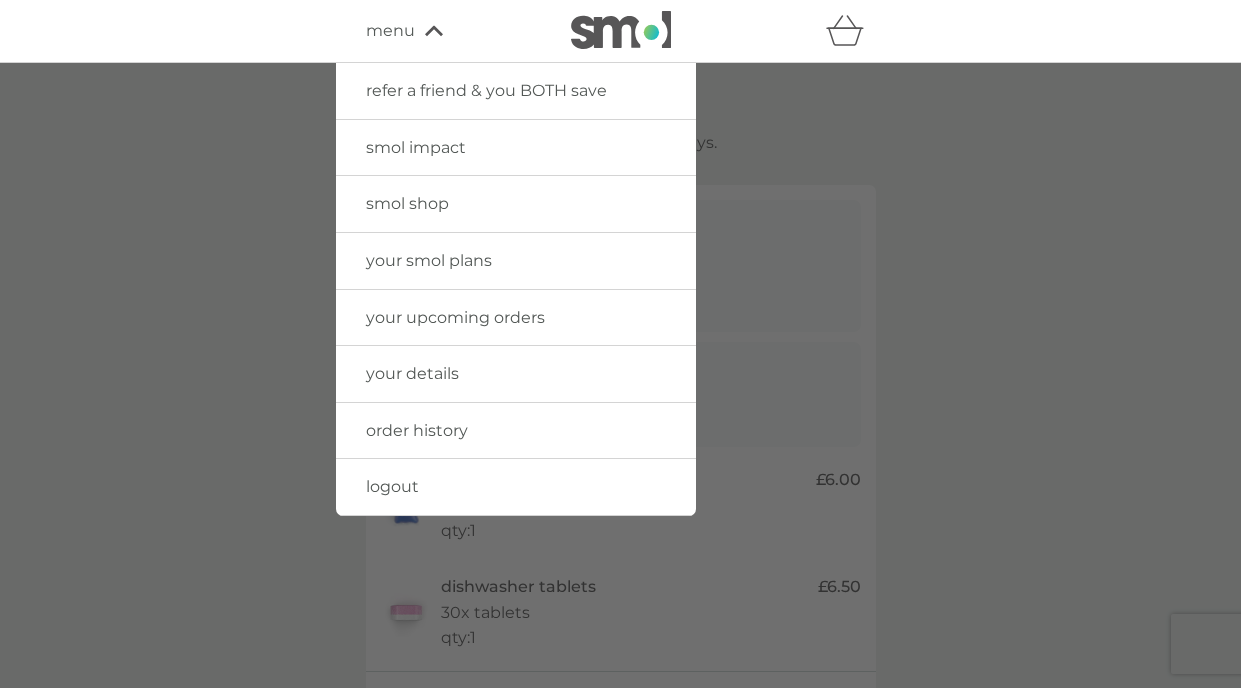 click on "your smol plans" at bounding box center [516, 261] 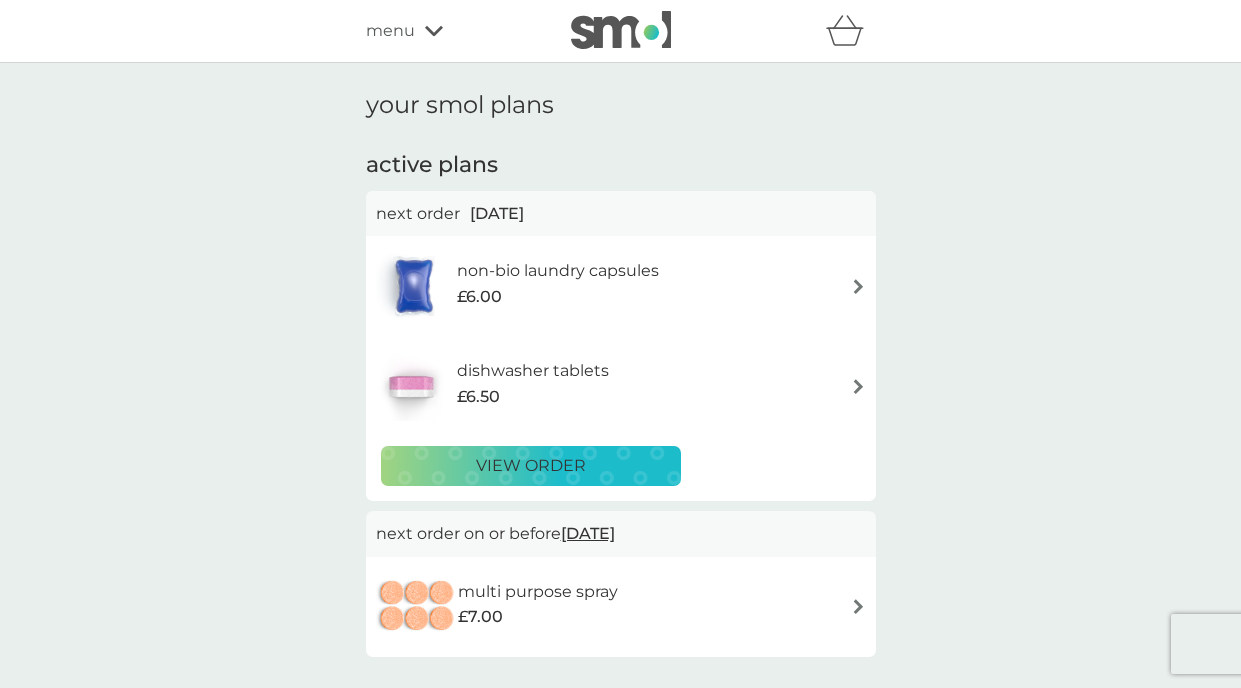click on "£6.50" at bounding box center [533, 397] 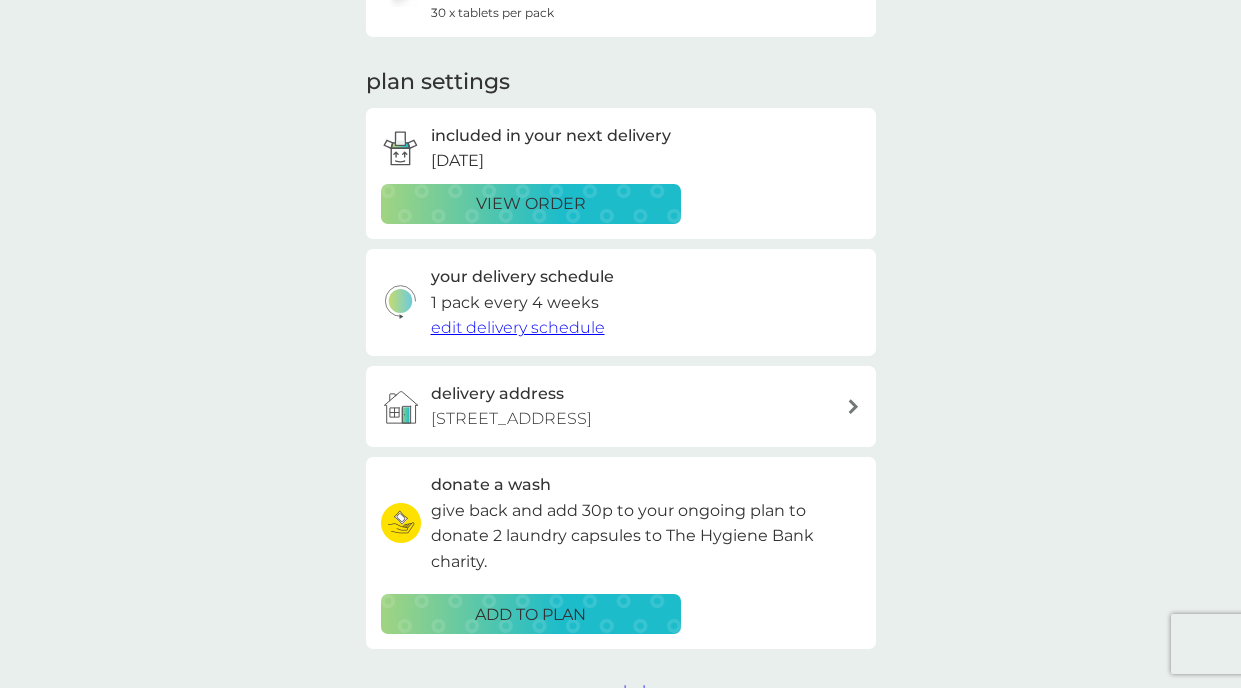 scroll, scrollTop: 231, scrollLeft: 0, axis: vertical 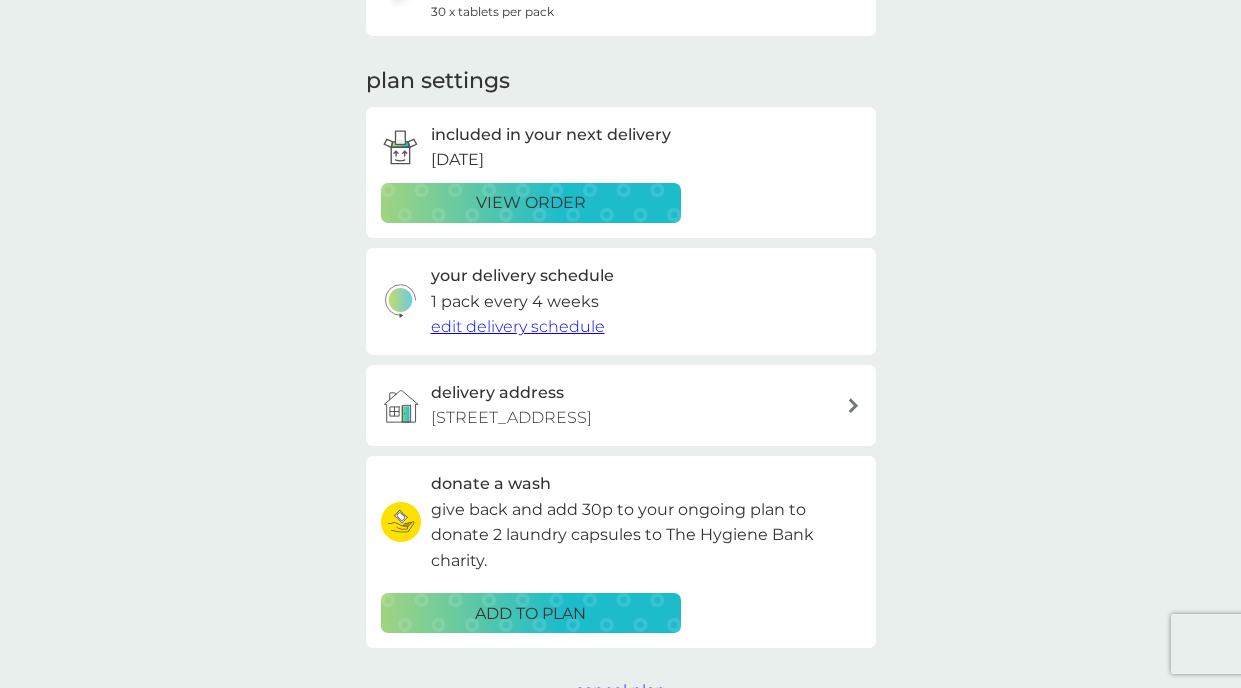 click on "view order" at bounding box center (531, 203) 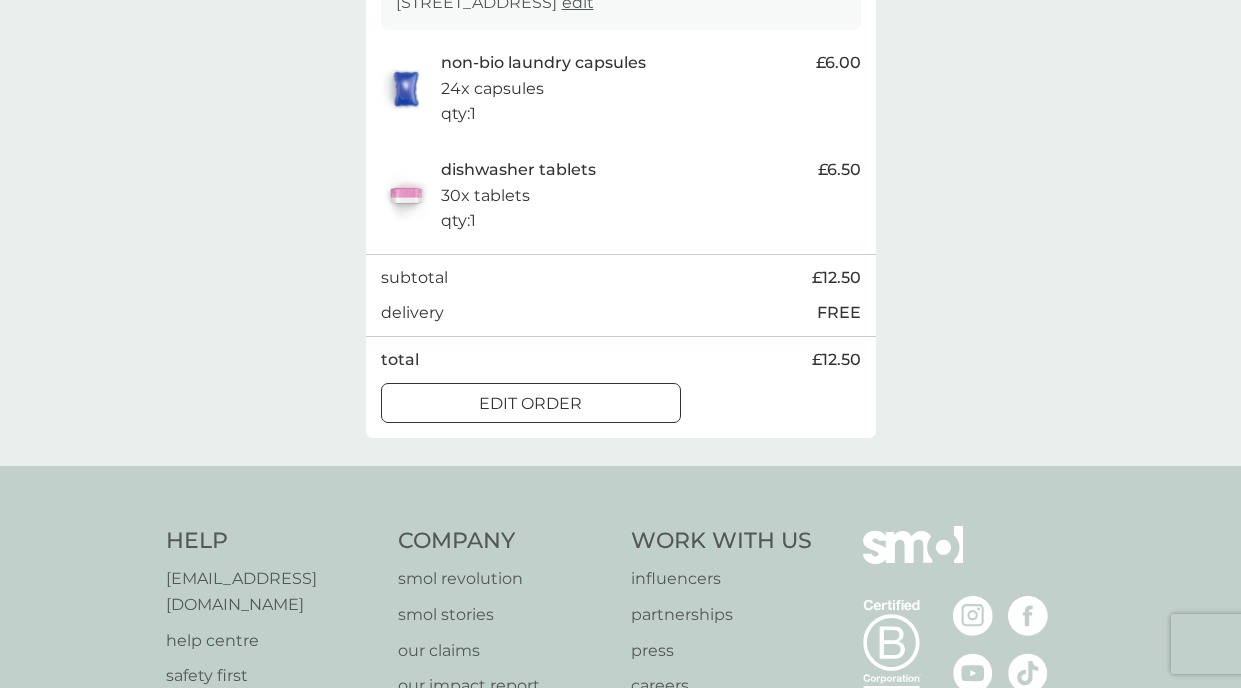 scroll, scrollTop: 429, scrollLeft: 0, axis: vertical 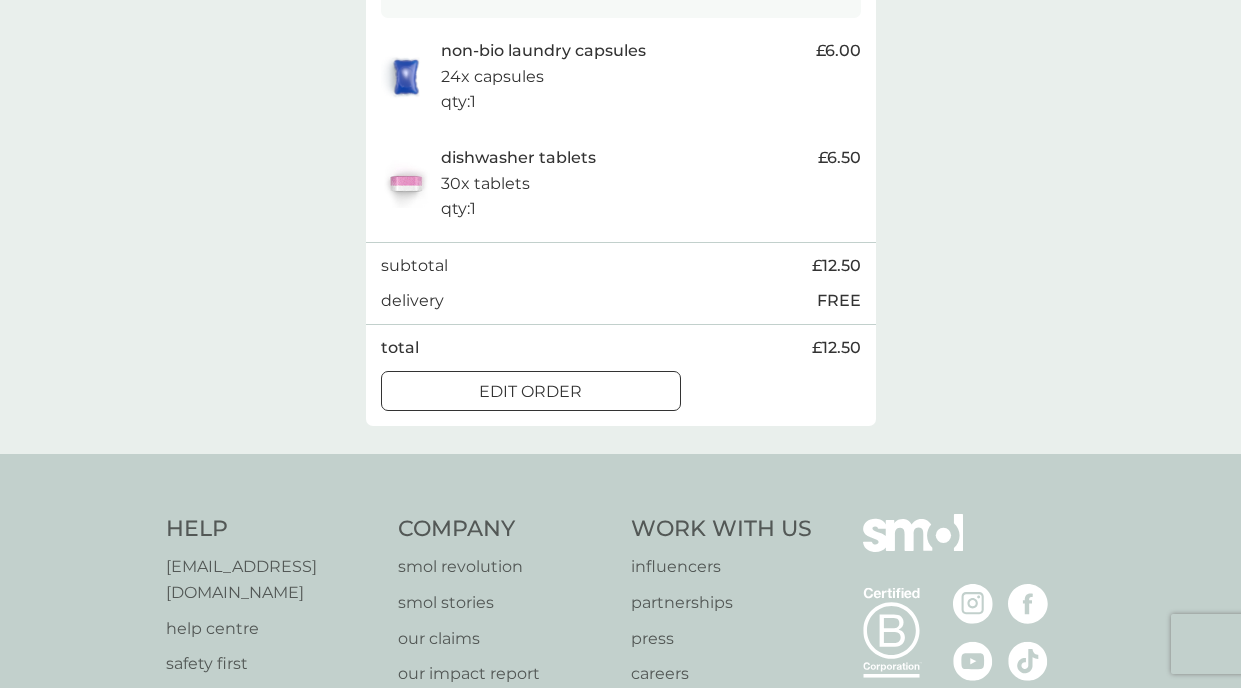 click on "edit order" at bounding box center [531, 392] 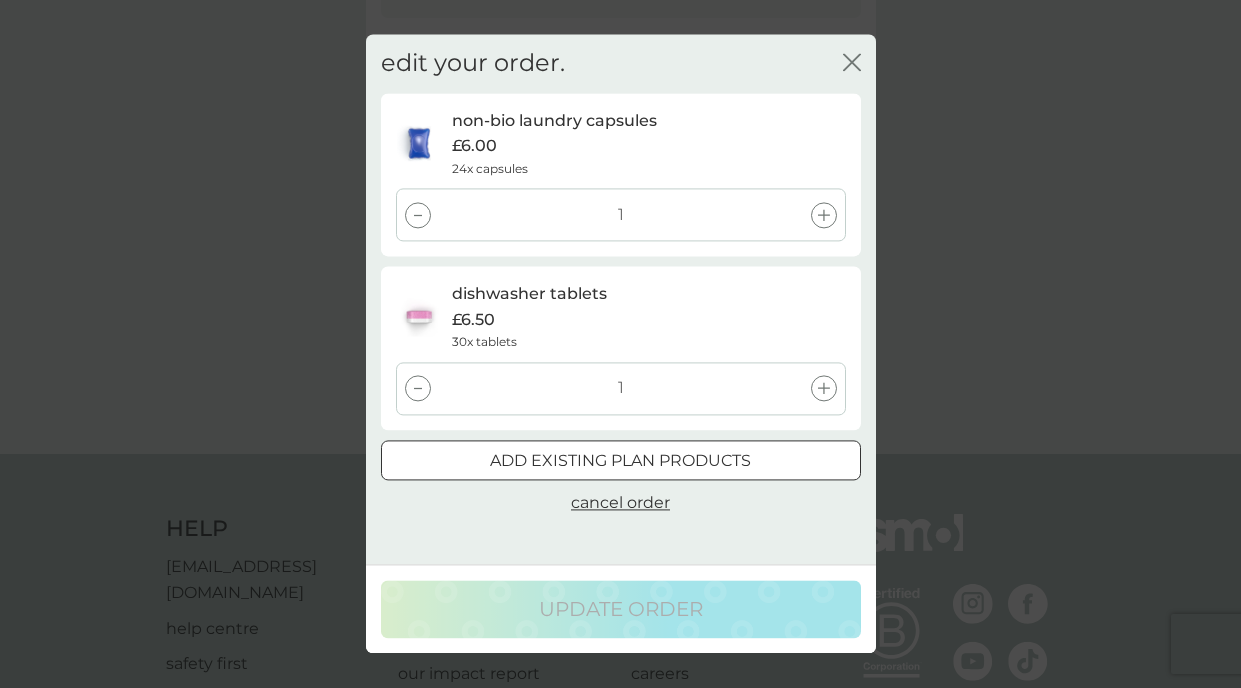 click at bounding box center [418, 388] 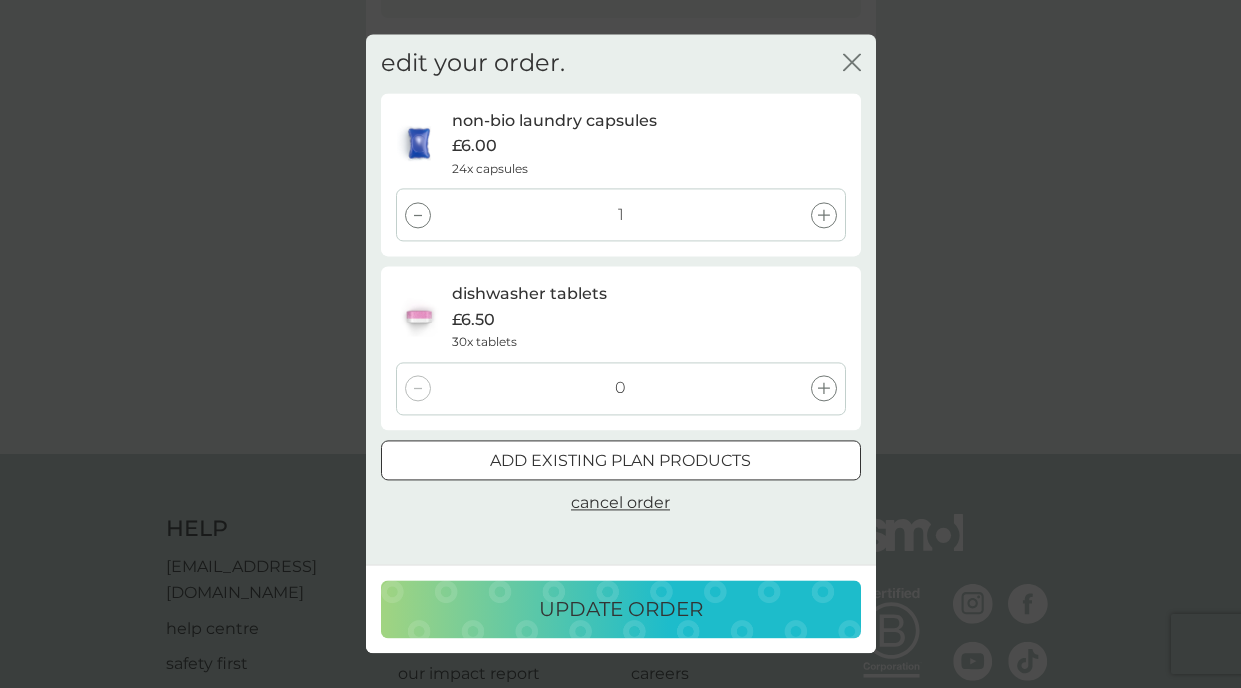 click on "update order" at bounding box center [621, 610] 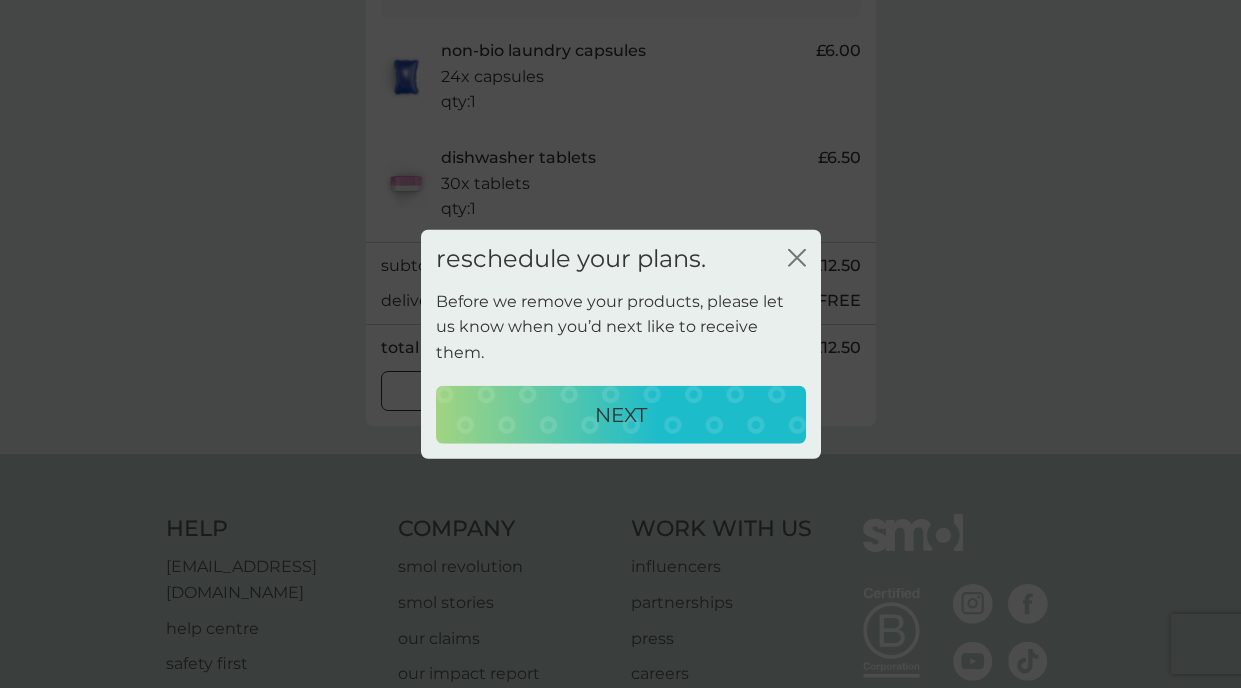 click on "NEXT" at bounding box center [621, 414] 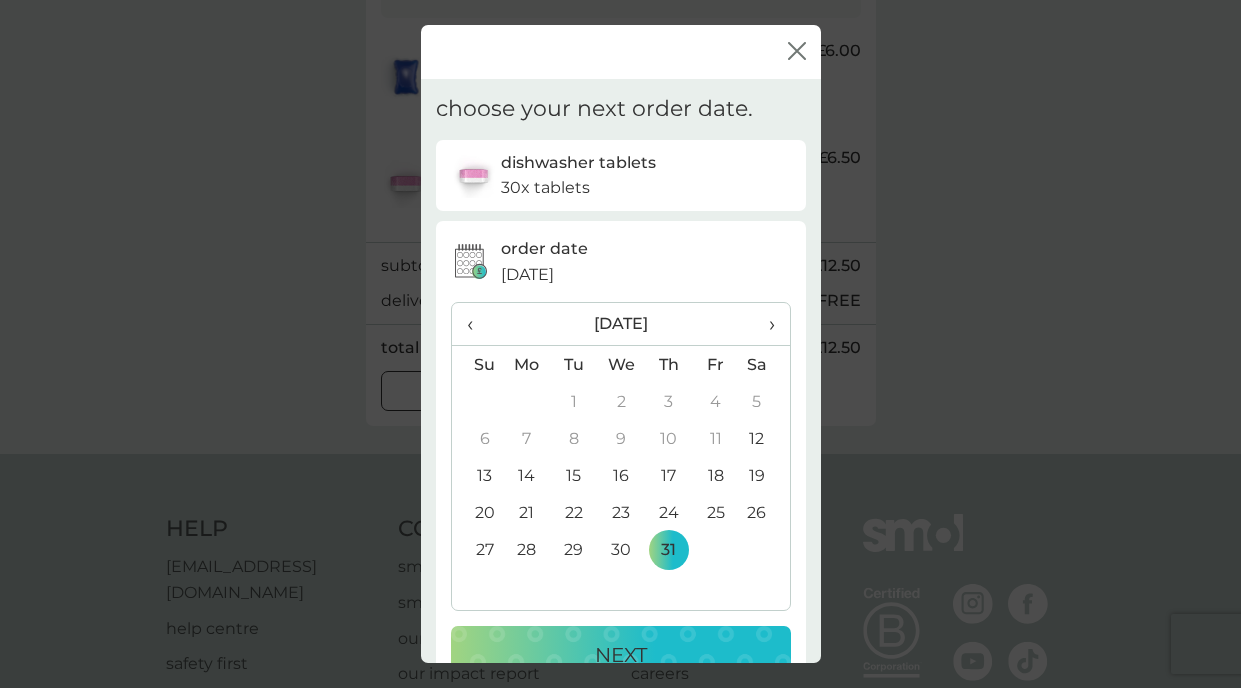 click on "21" at bounding box center [527, 512] 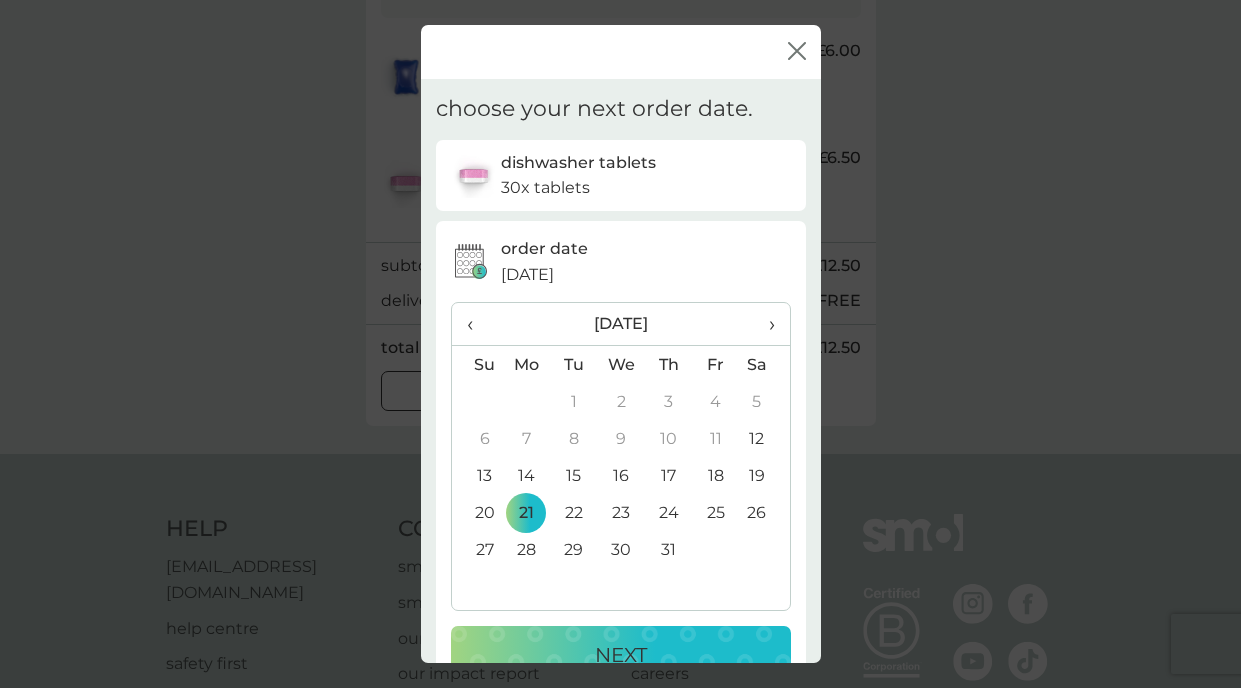 click on "NEXT" at bounding box center [621, 655] 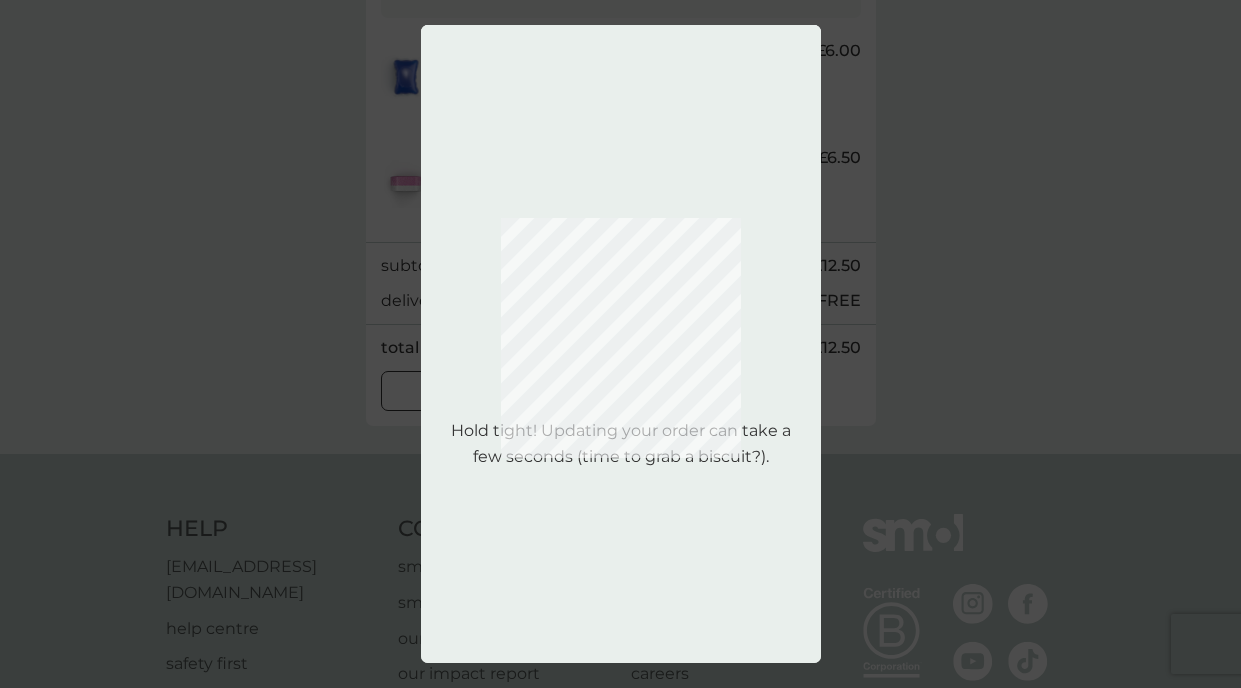 scroll, scrollTop: 0, scrollLeft: 0, axis: both 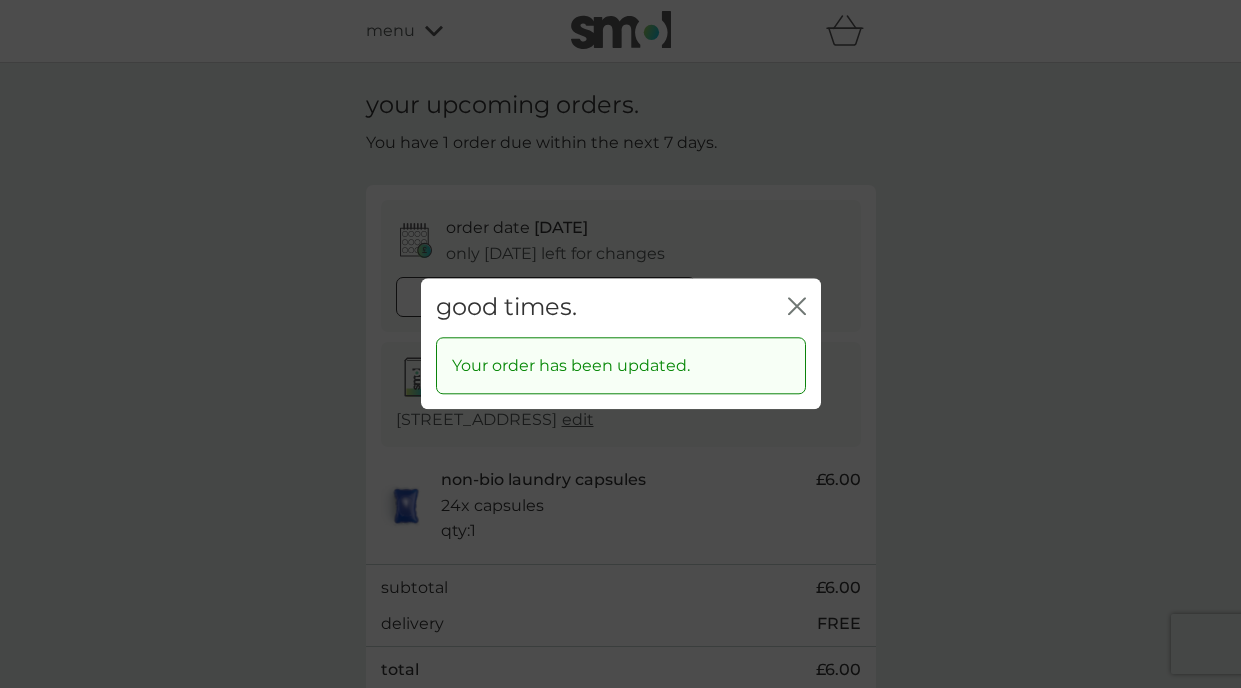 click on "close" 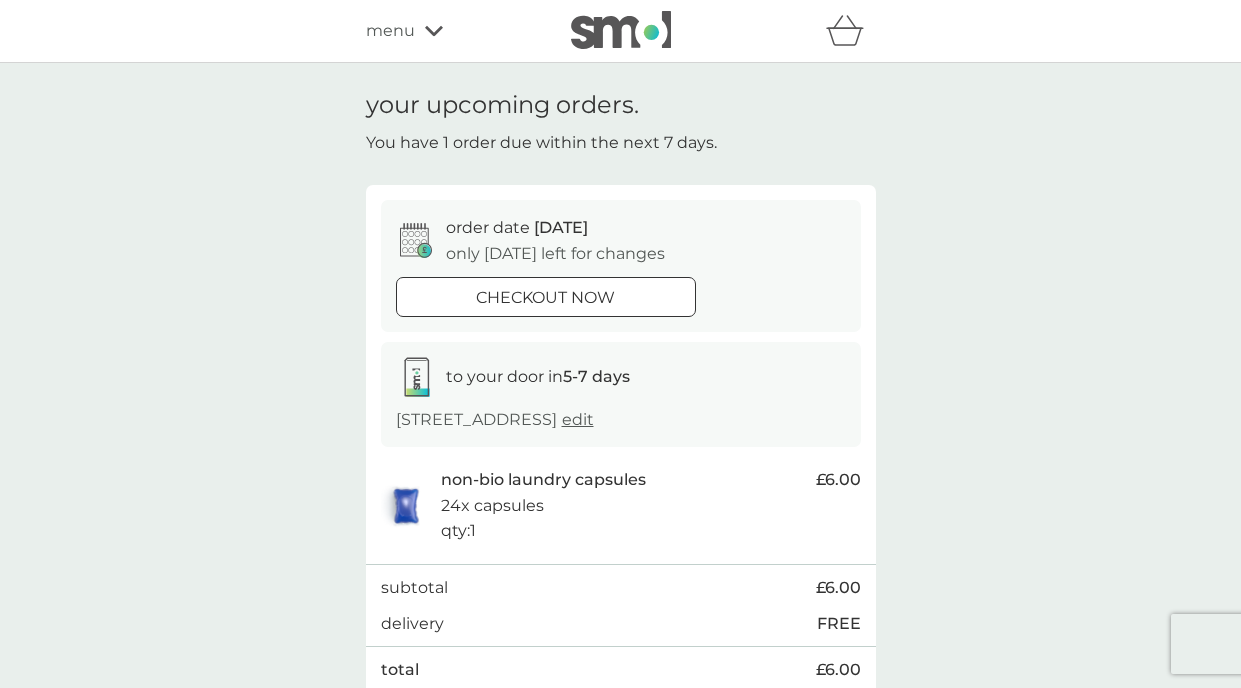 scroll, scrollTop: 0, scrollLeft: 0, axis: both 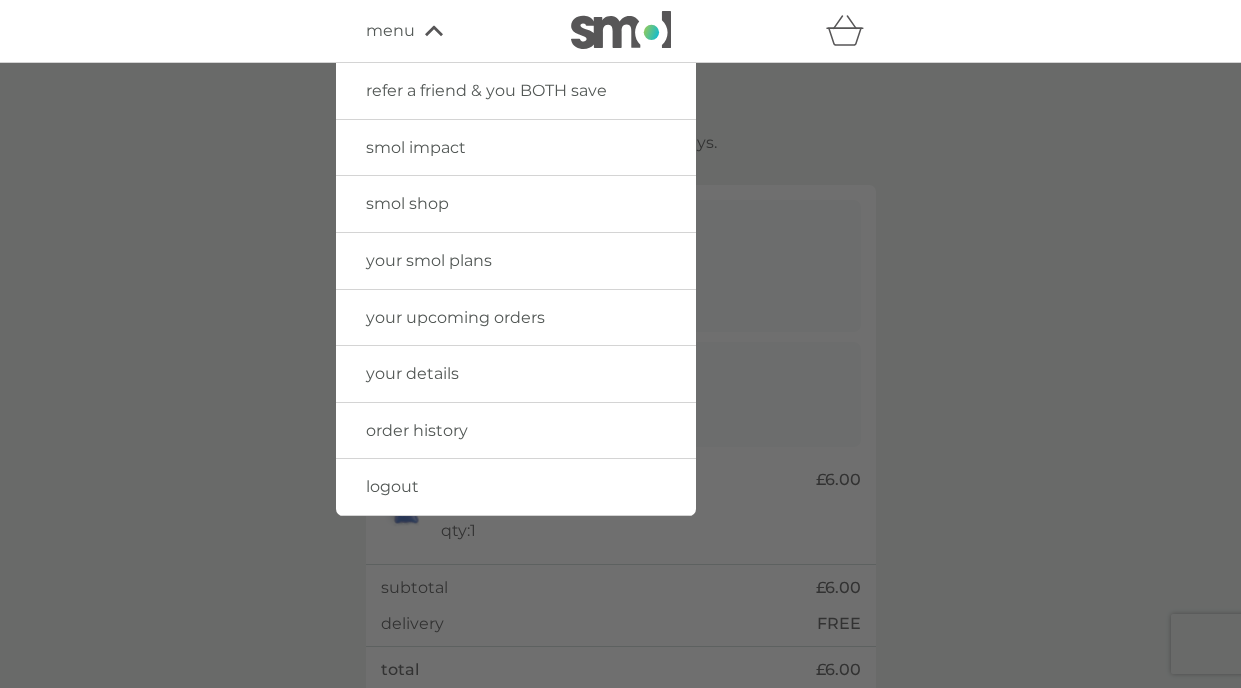 click on "your smol plans" at bounding box center [429, 260] 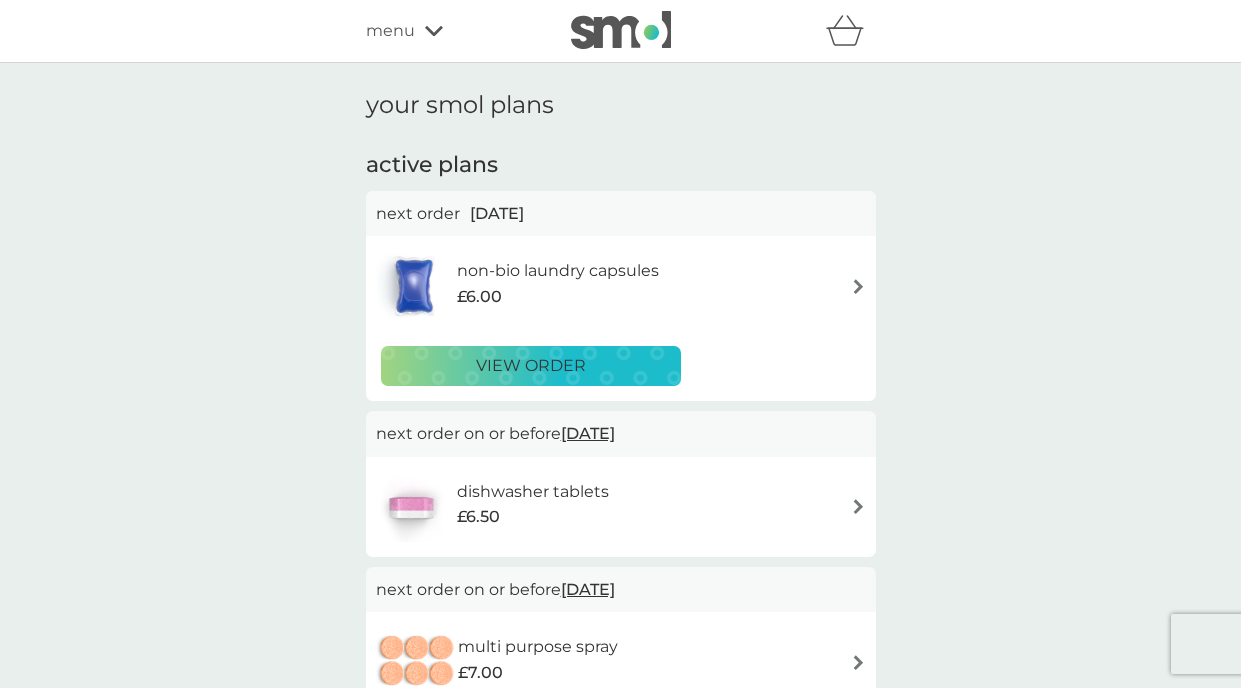 scroll, scrollTop: 0, scrollLeft: 0, axis: both 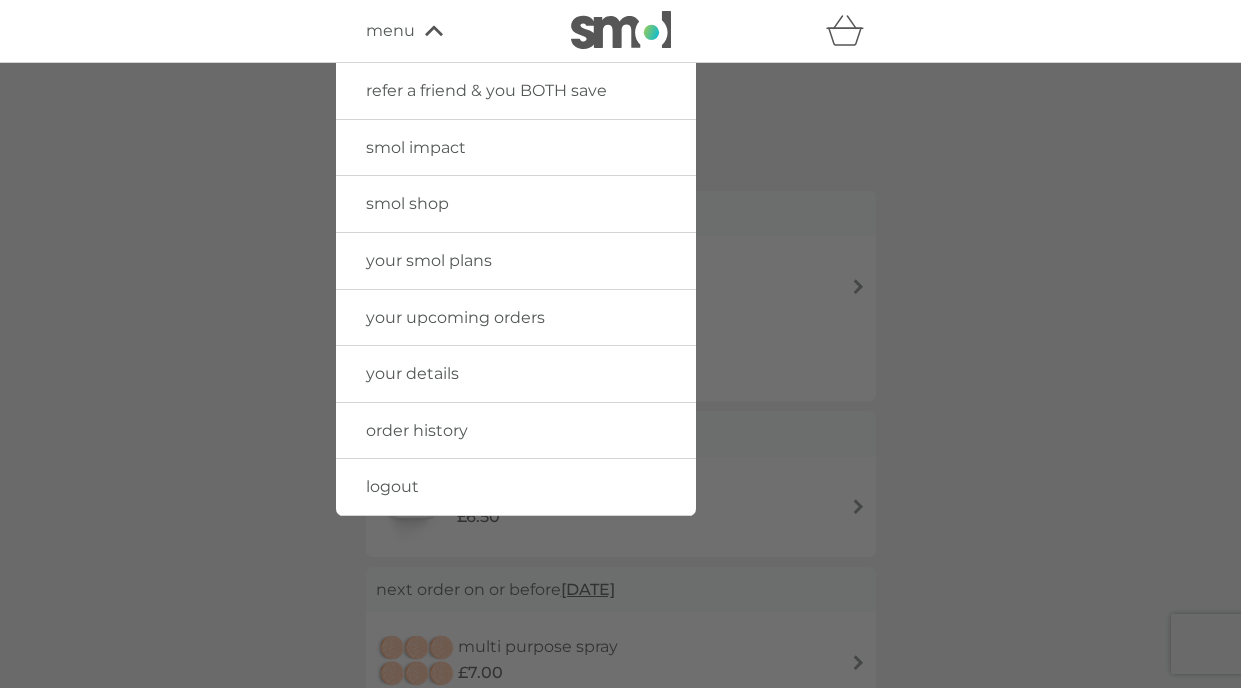 click on "logout" at bounding box center (516, 487) 